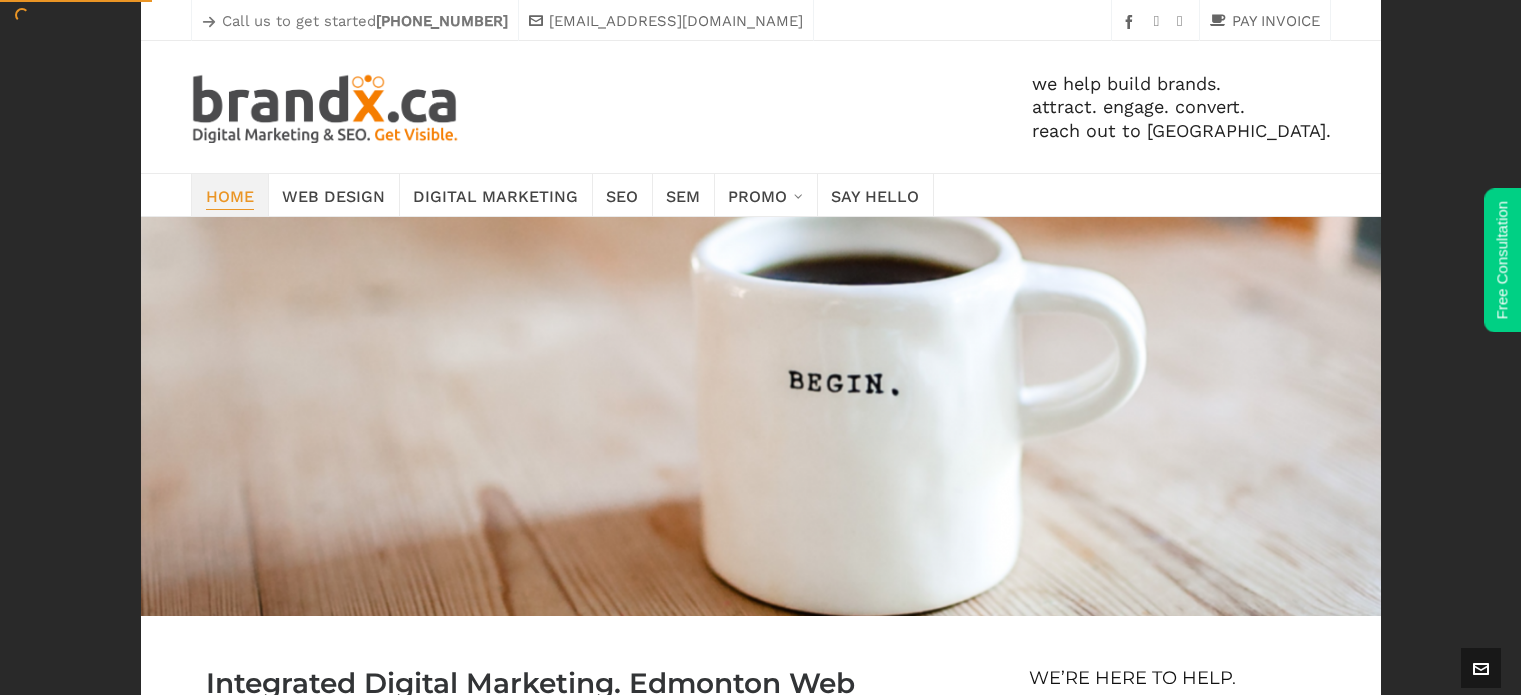 scroll, scrollTop: 0, scrollLeft: 0, axis: both 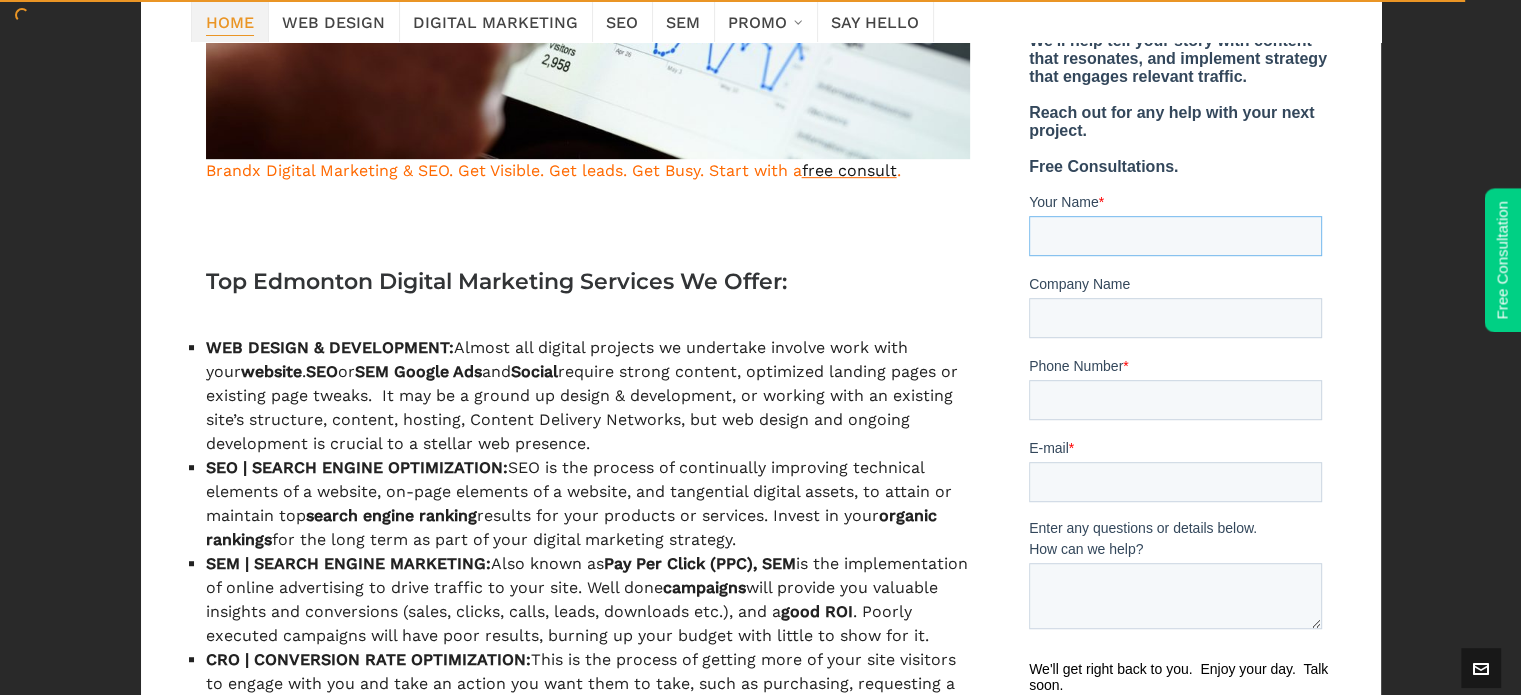 click on "Your Name *" at bounding box center (1175, 236) 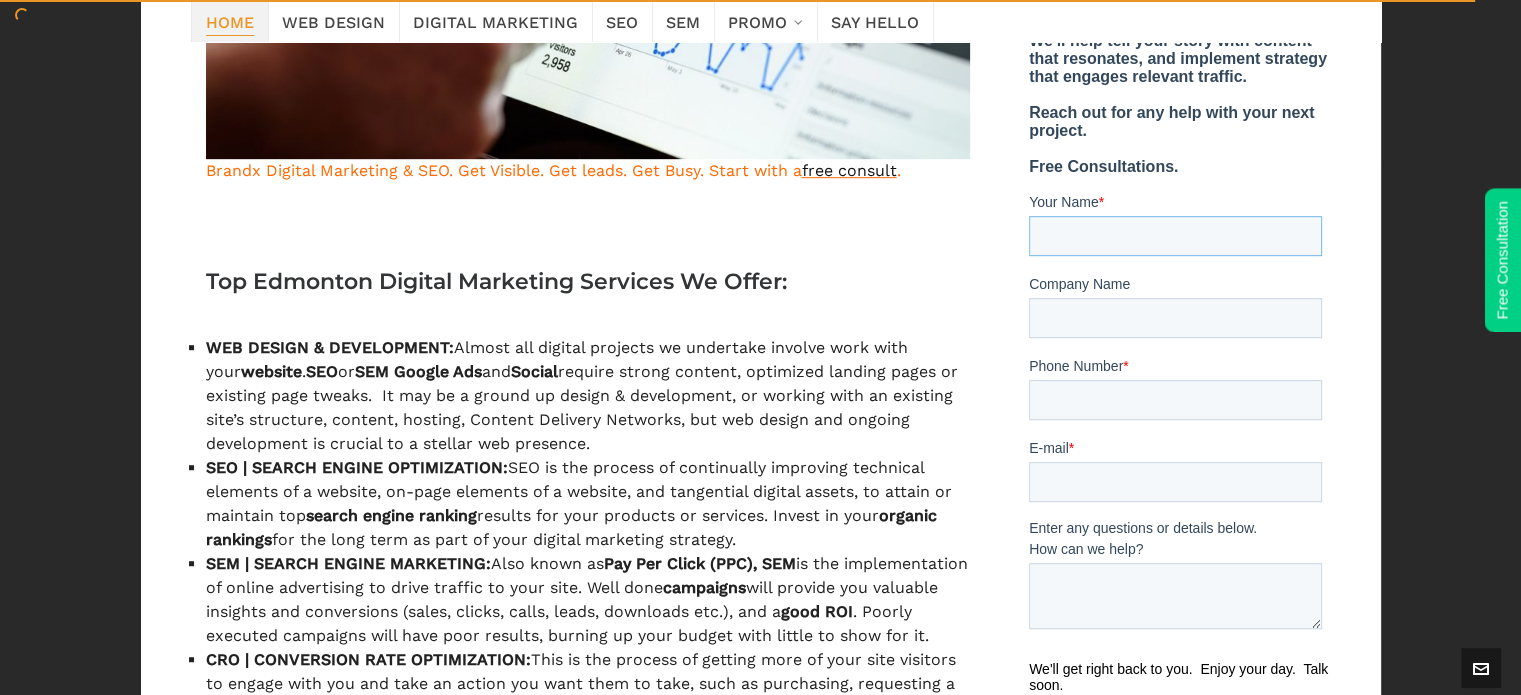 type on "******" 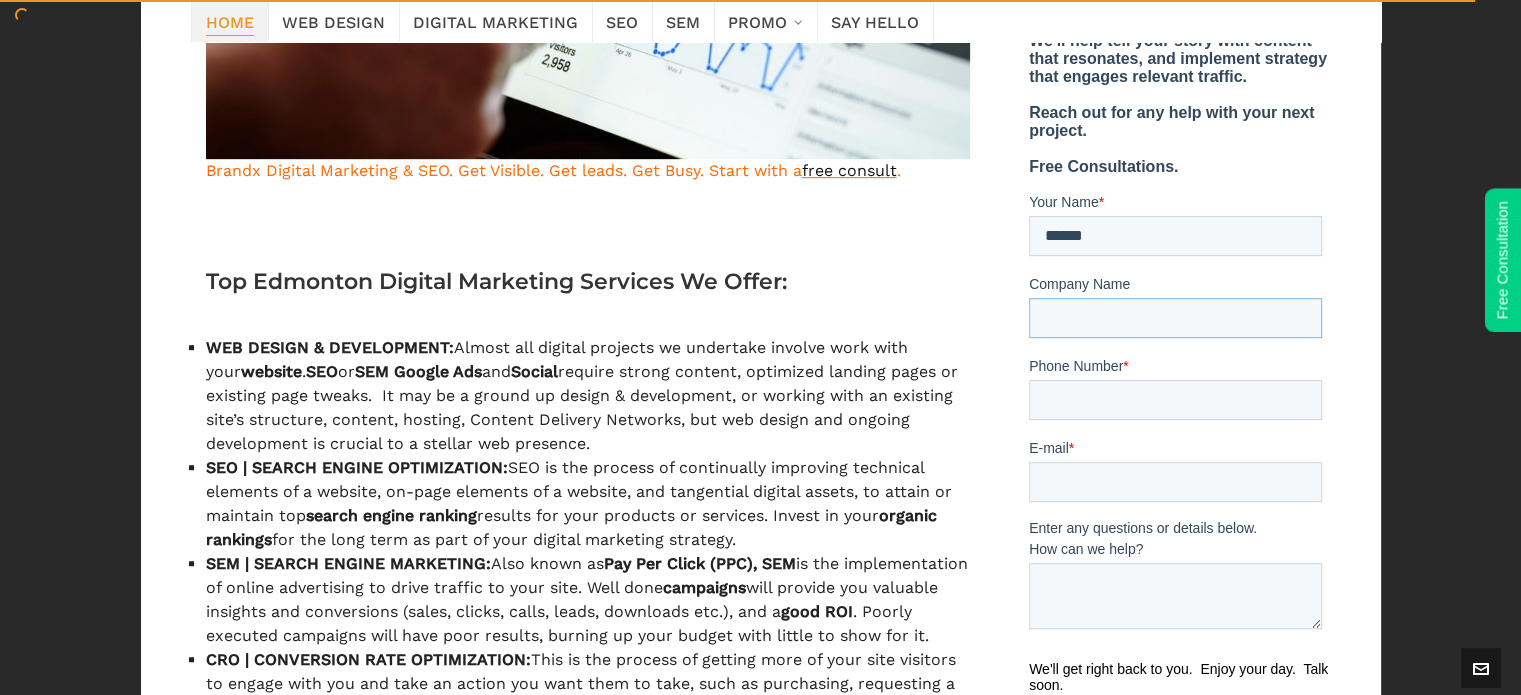 type on "**********" 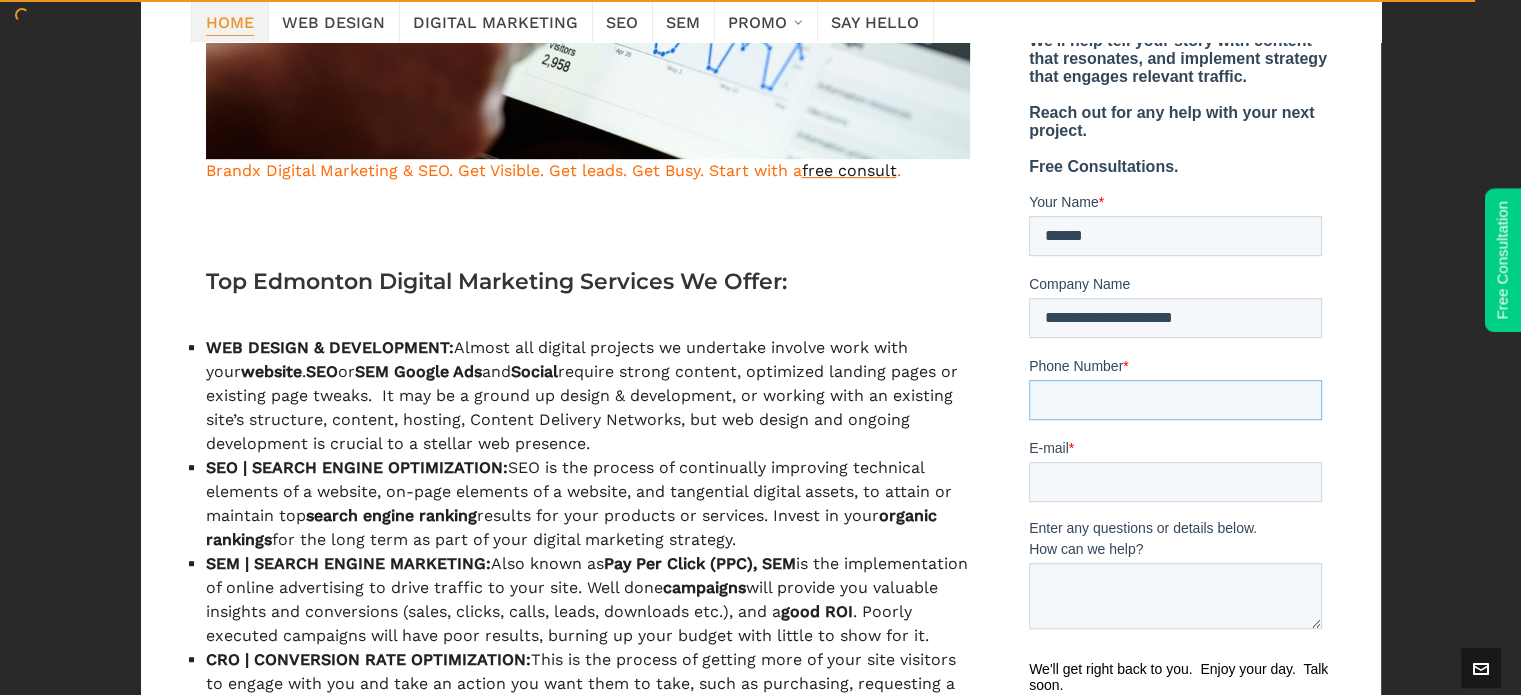 type on "**********" 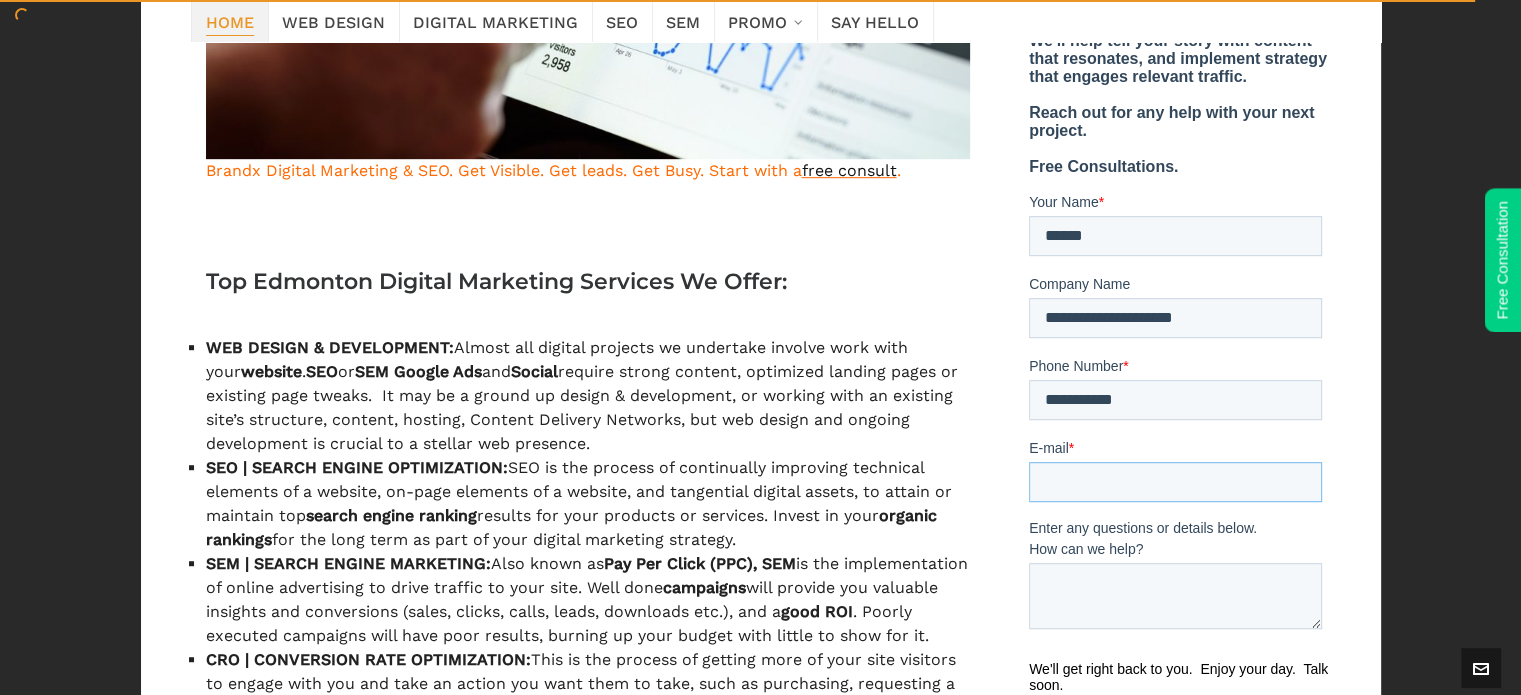 type on "**********" 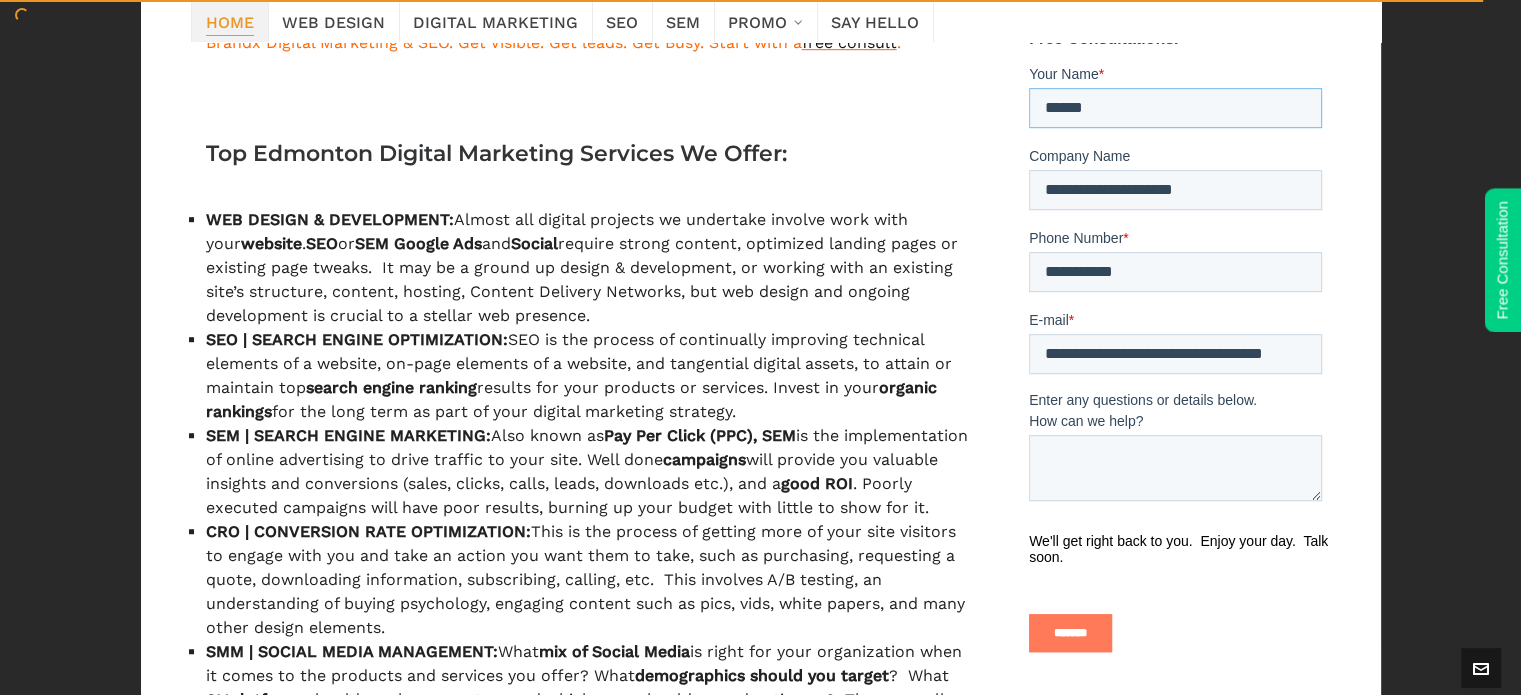 scroll, scrollTop: 1400, scrollLeft: 0, axis: vertical 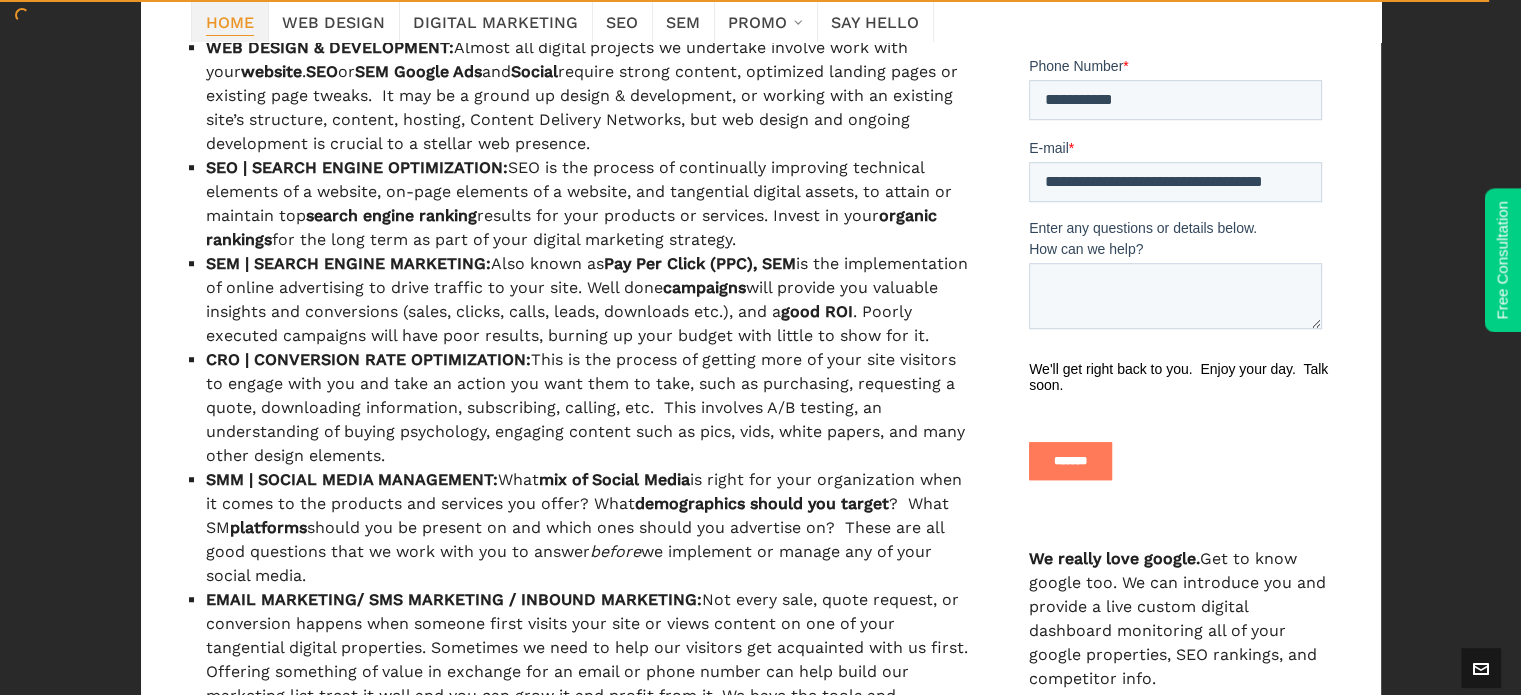 click on "Enter any questions or details below. How can we help?" at bounding box center (1179, 283) 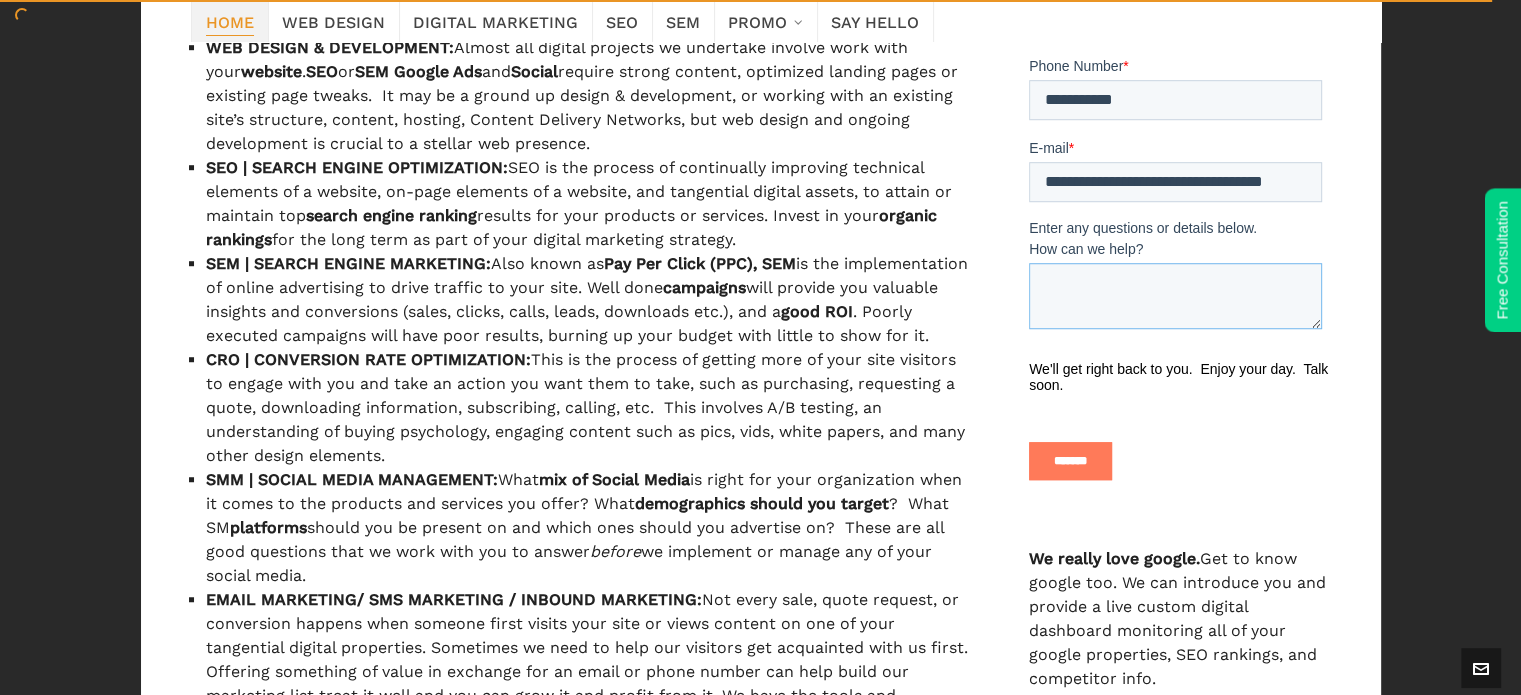 click on "How can we help?" at bounding box center [1175, 296] 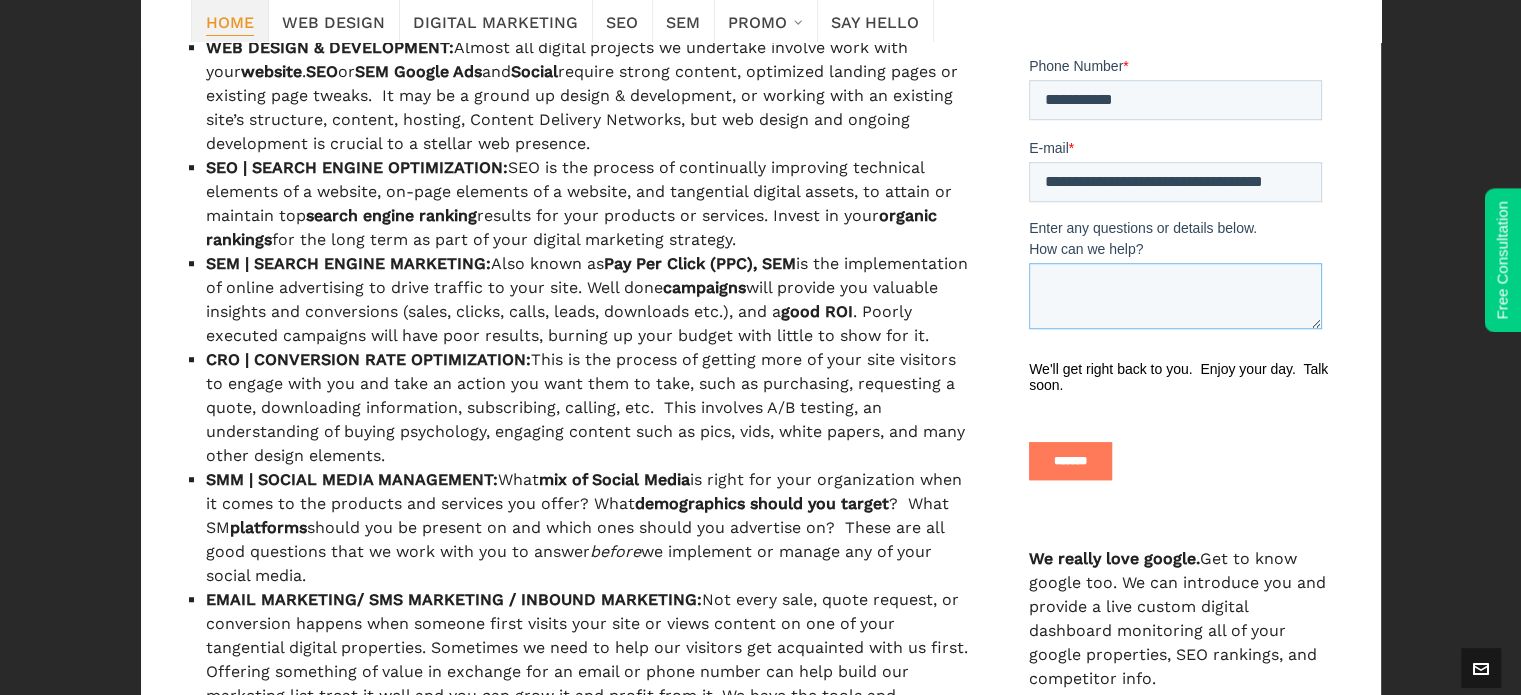 paste on "**********" 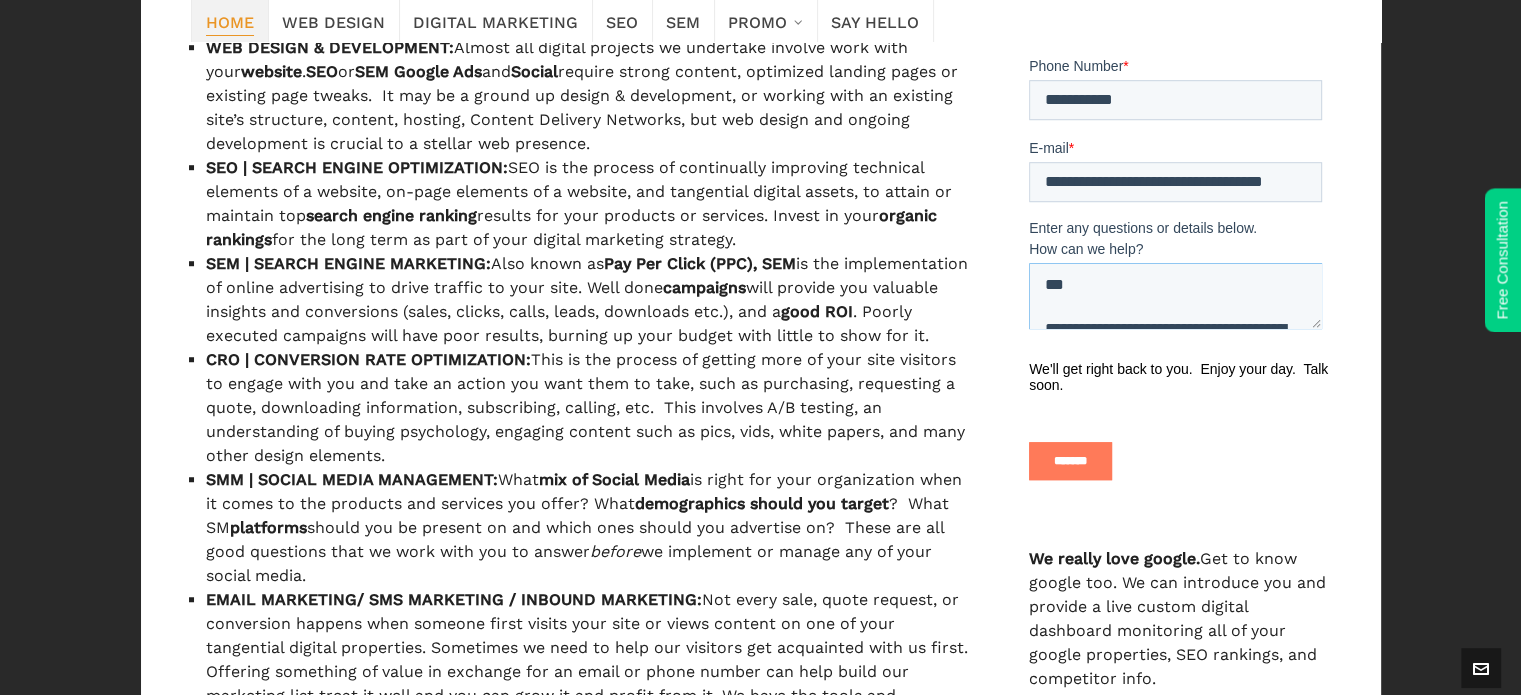 scroll, scrollTop: 449, scrollLeft: 0, axis: vertical 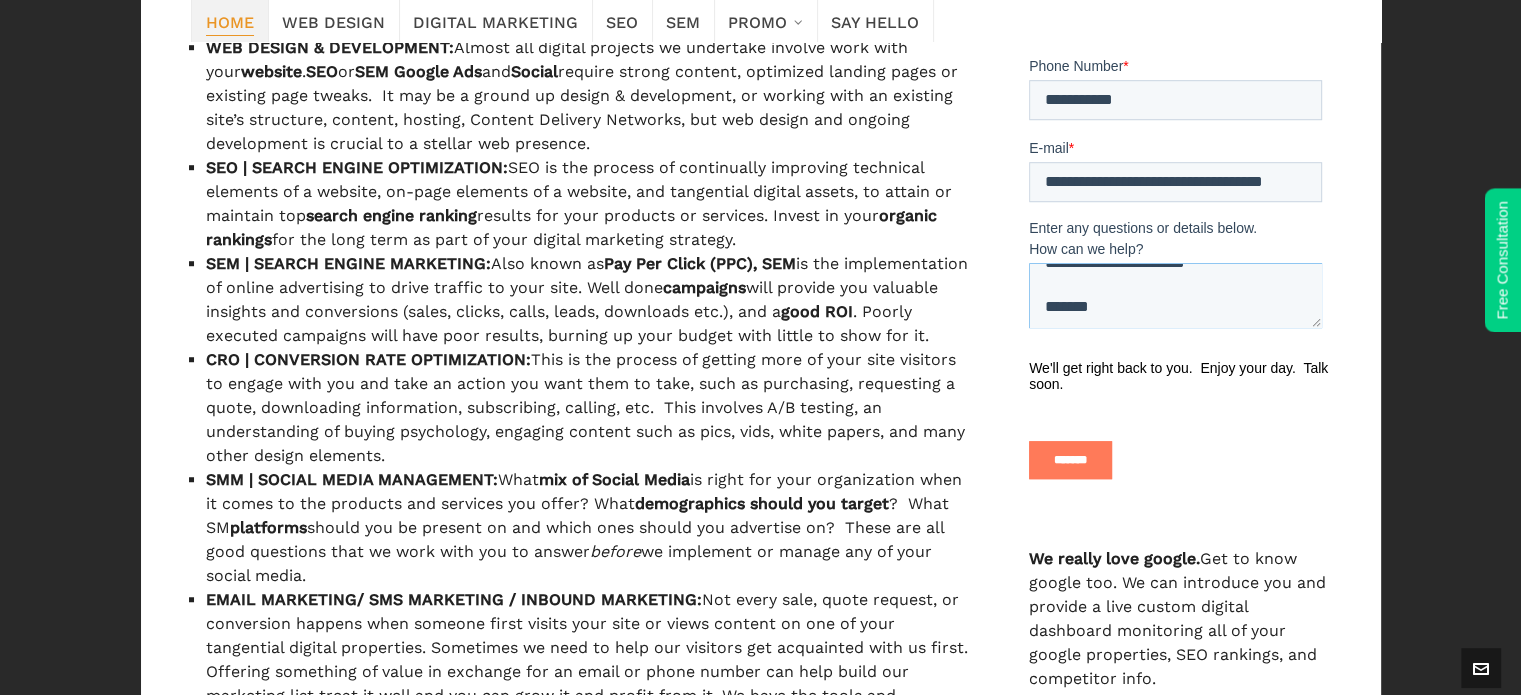 drag, startPoint x: 1085, startPoint y: 313, endPoint x: 1091, endPoint y: 407, distance: 94.19129 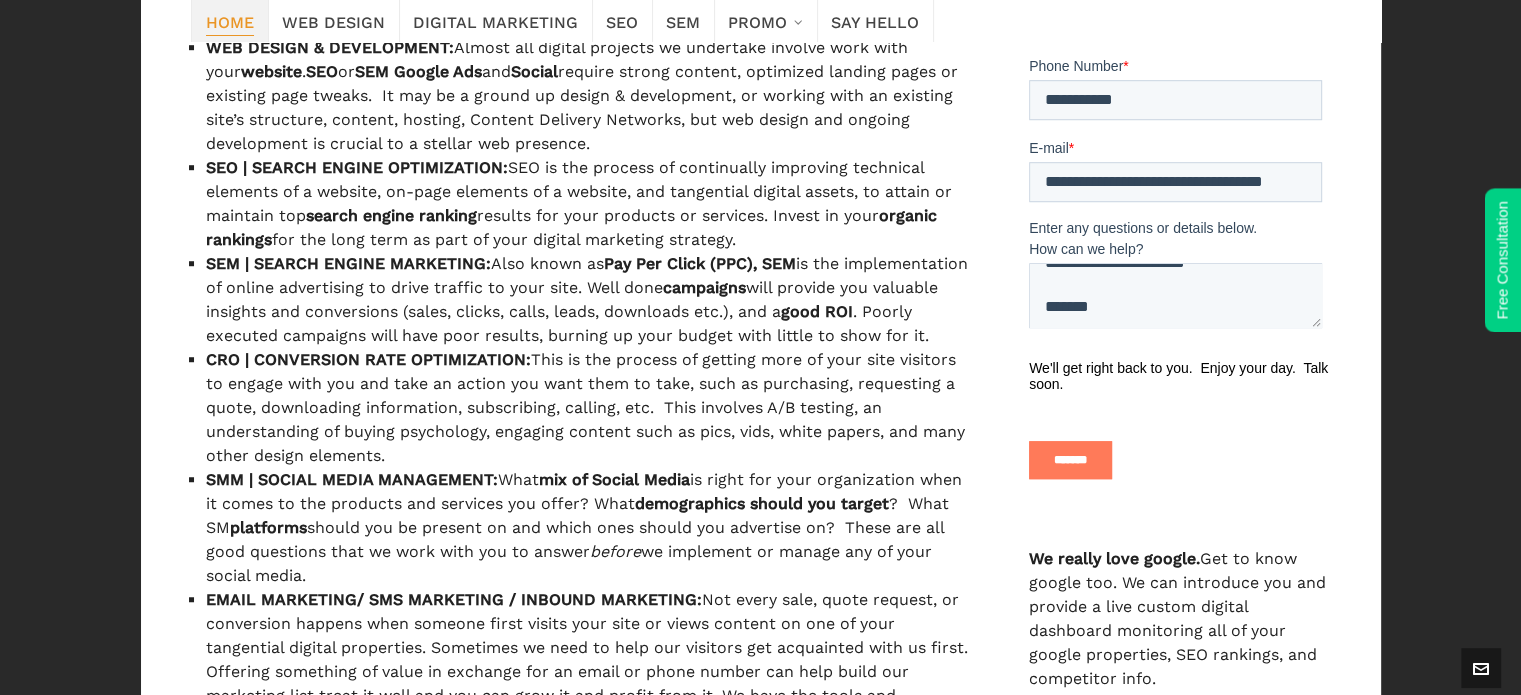 click on "******" at bounding box center [1179, 460] 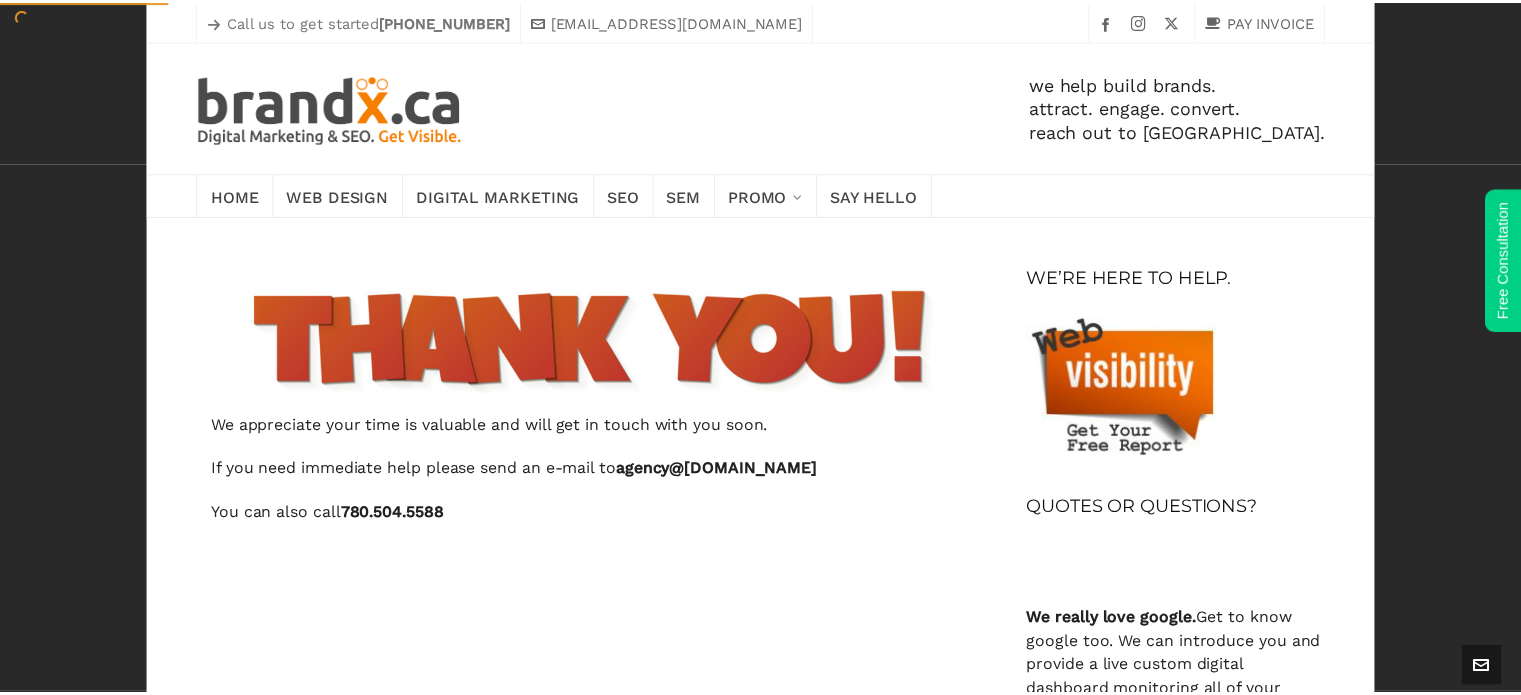 scroll, scrollTop: 0, scrollLeft: 0, axis: both 